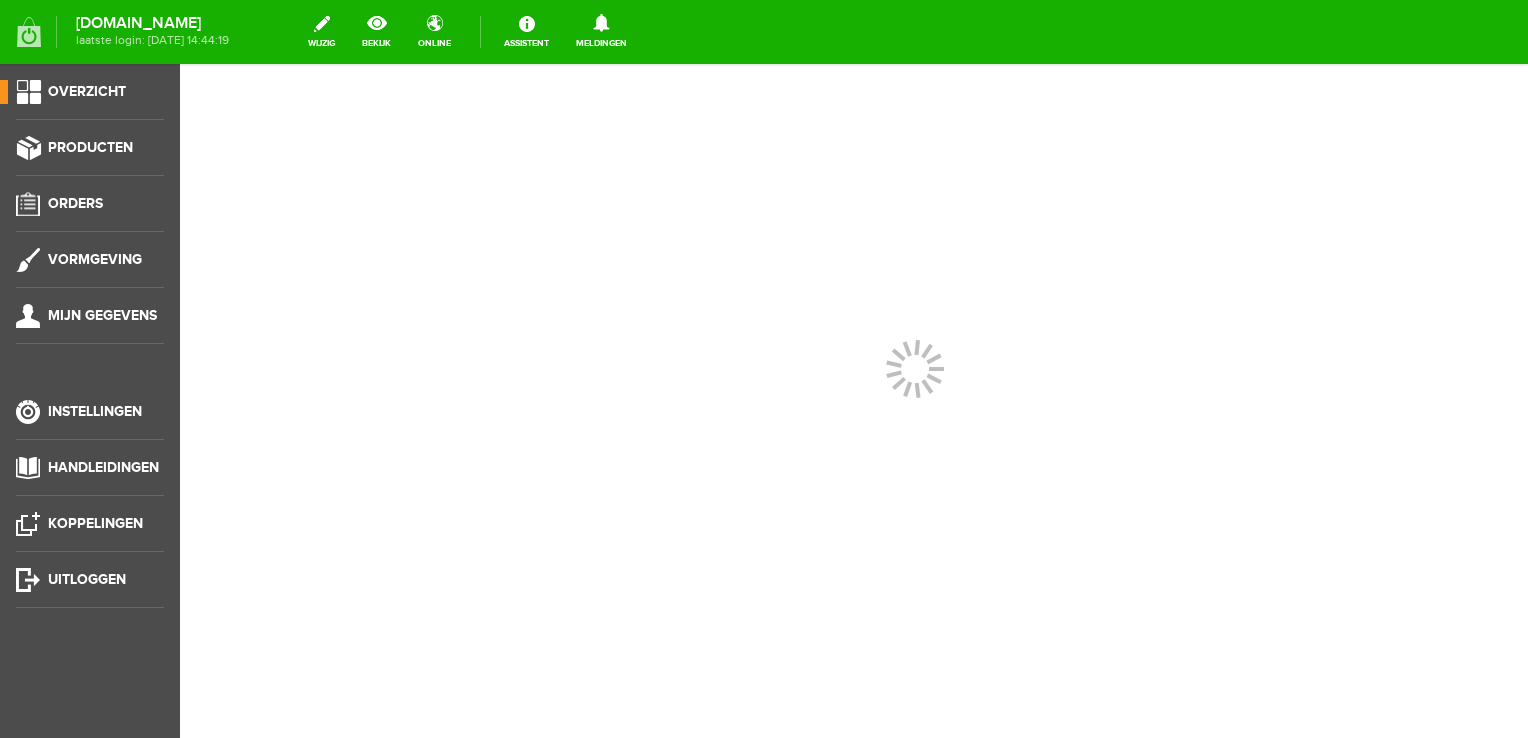 scroll, scrollTop: 0, scrollLeft: 0, axis: both 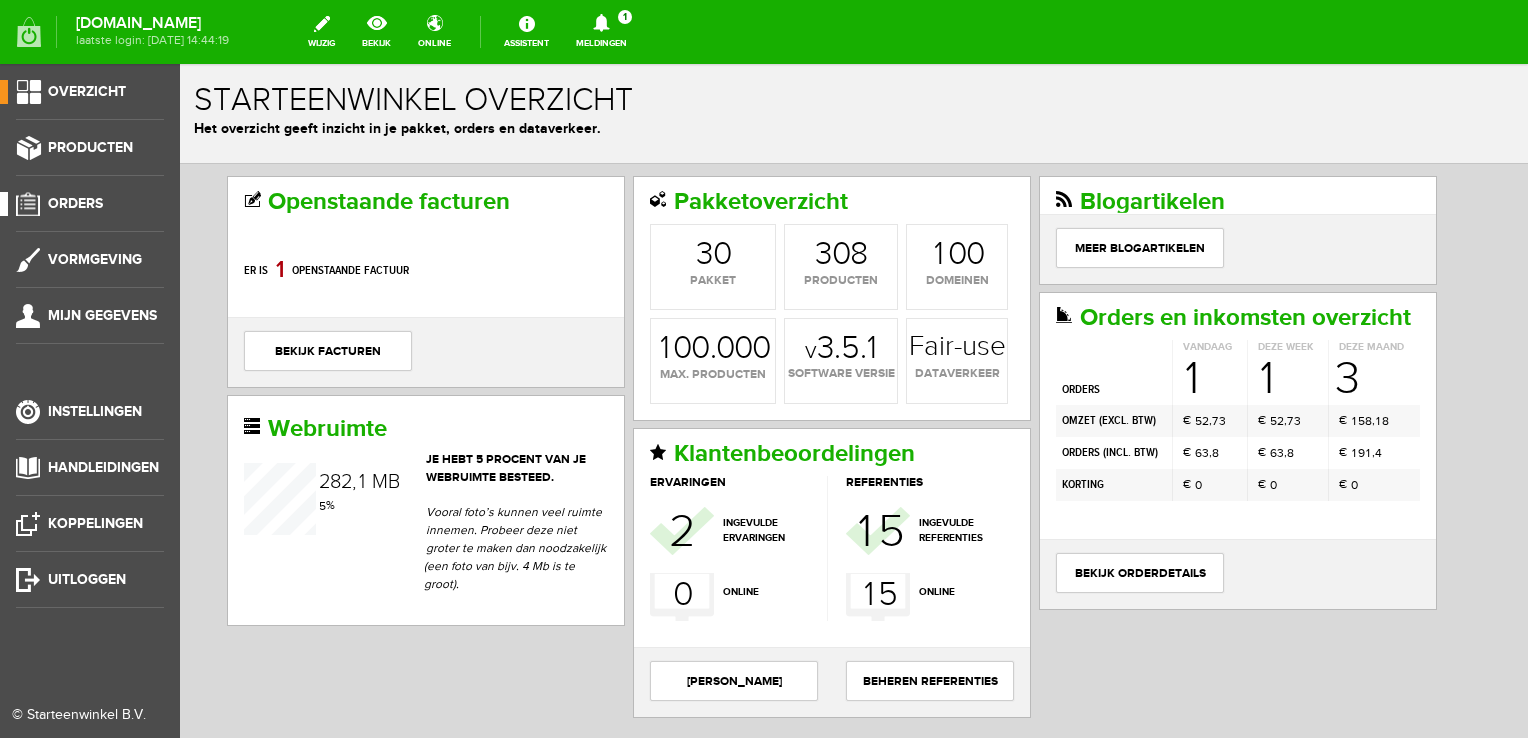 click on "Orders" at bounding box center (75, 203) 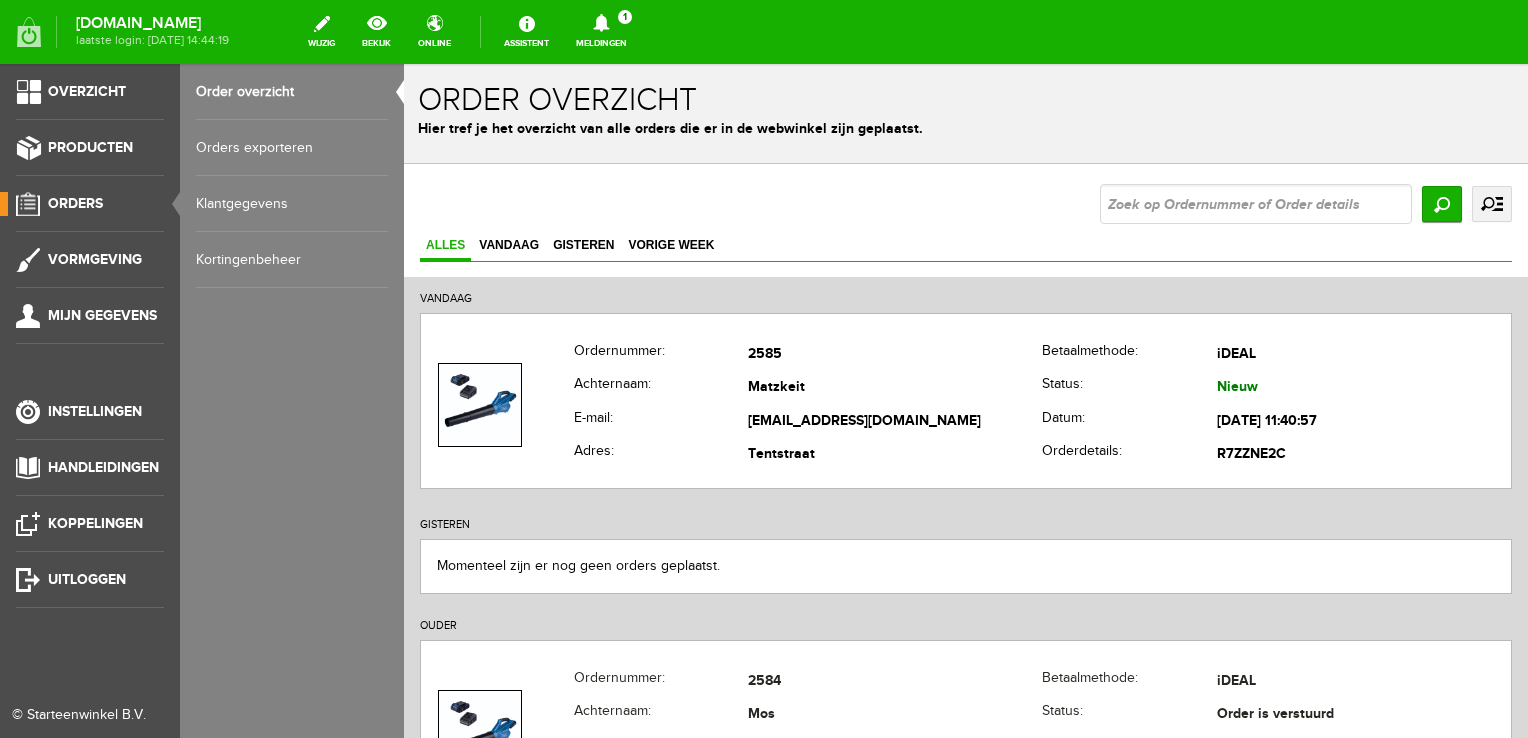 scroll, scrollTop: 0, scrollLeft: 0, axis: both 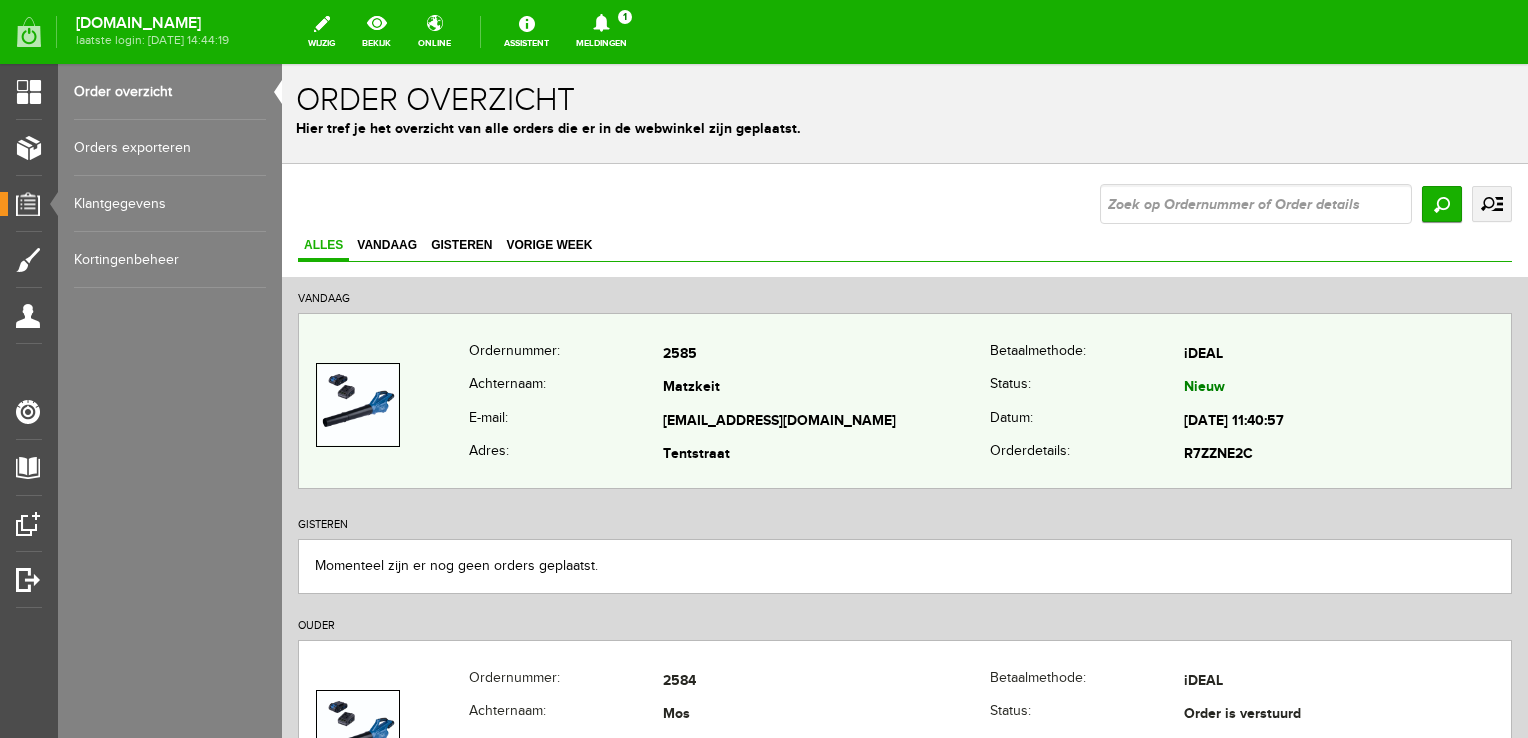 click at bounding box center (384, 405) 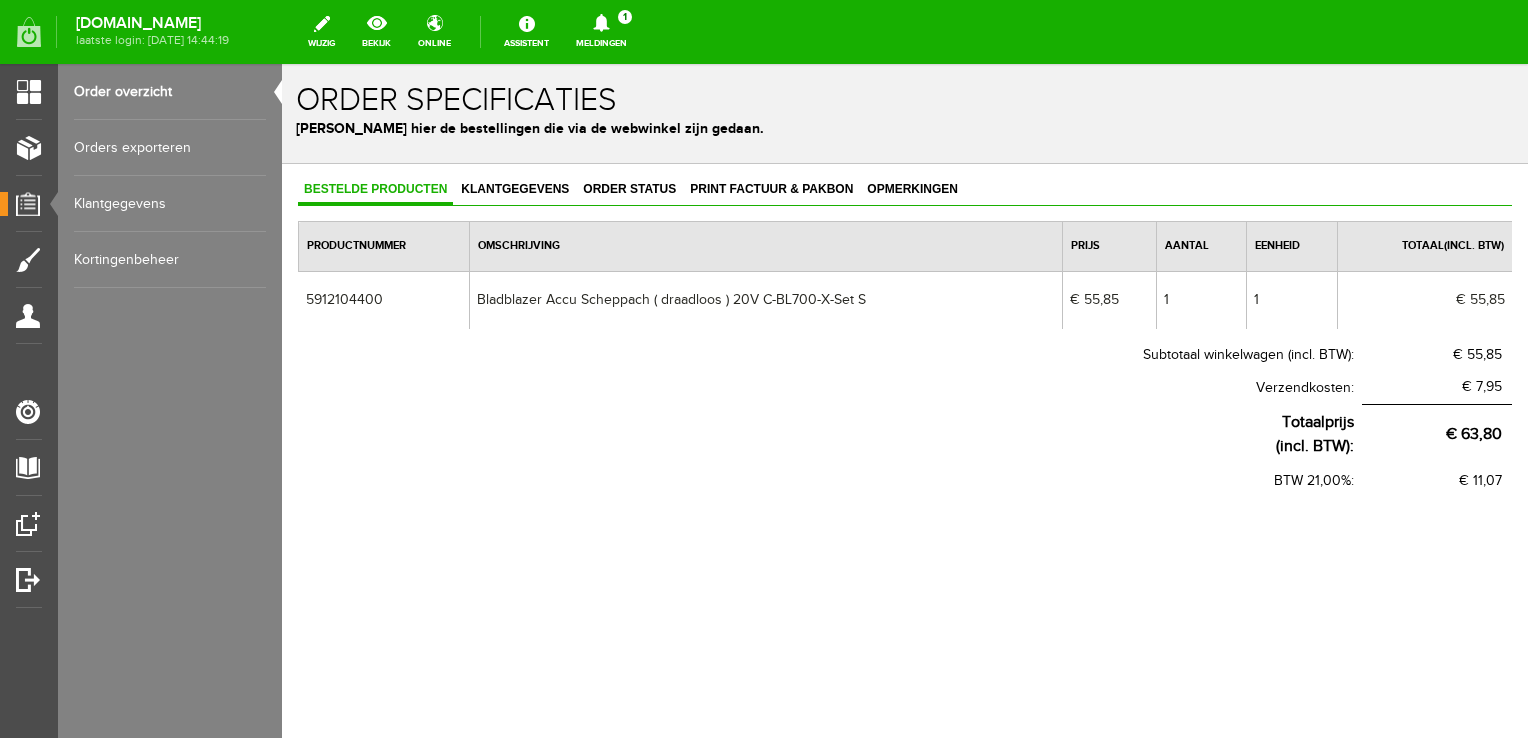 scroll, scrollTop: 0, scrollLeft: 0, axis: both 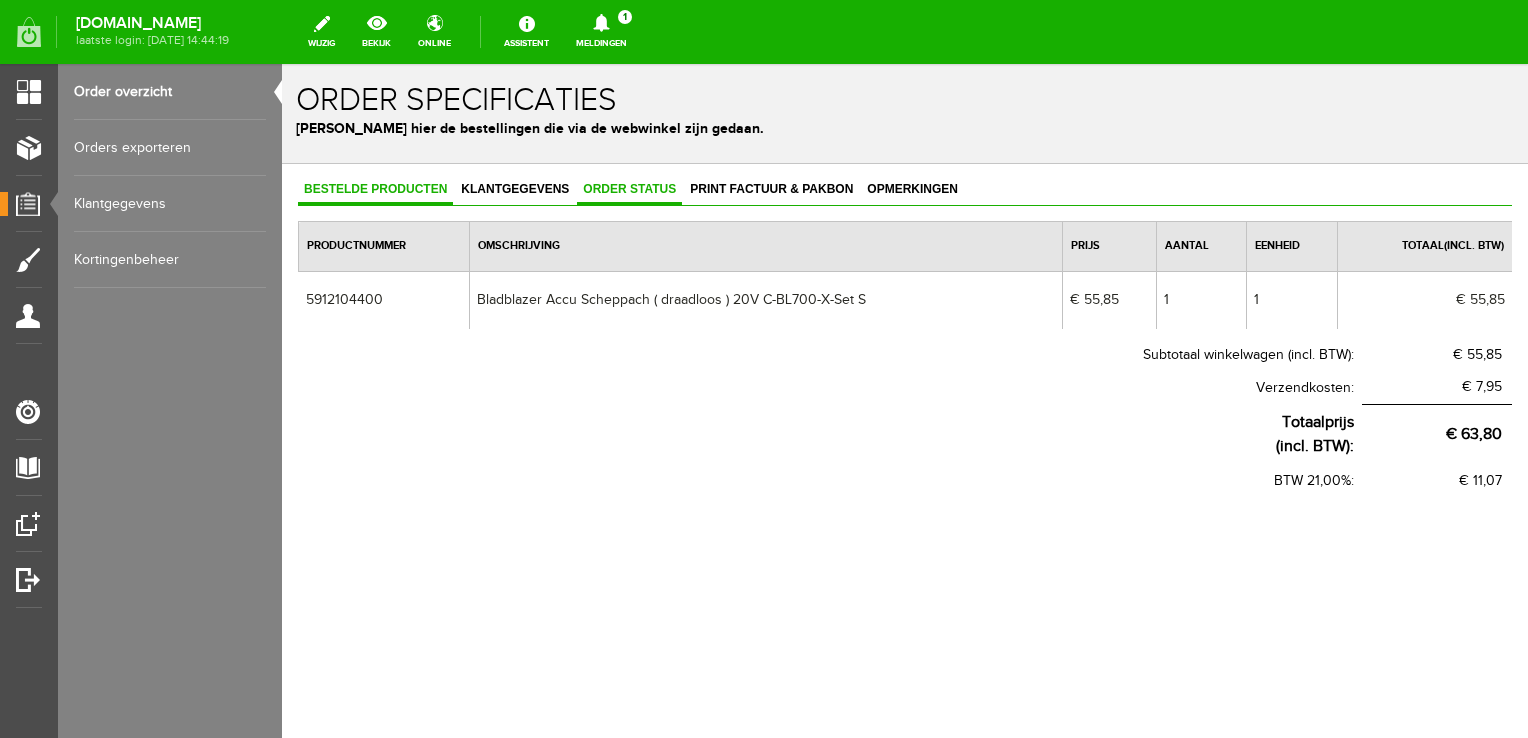 click on "Order status" at bounding box center (629, 189) 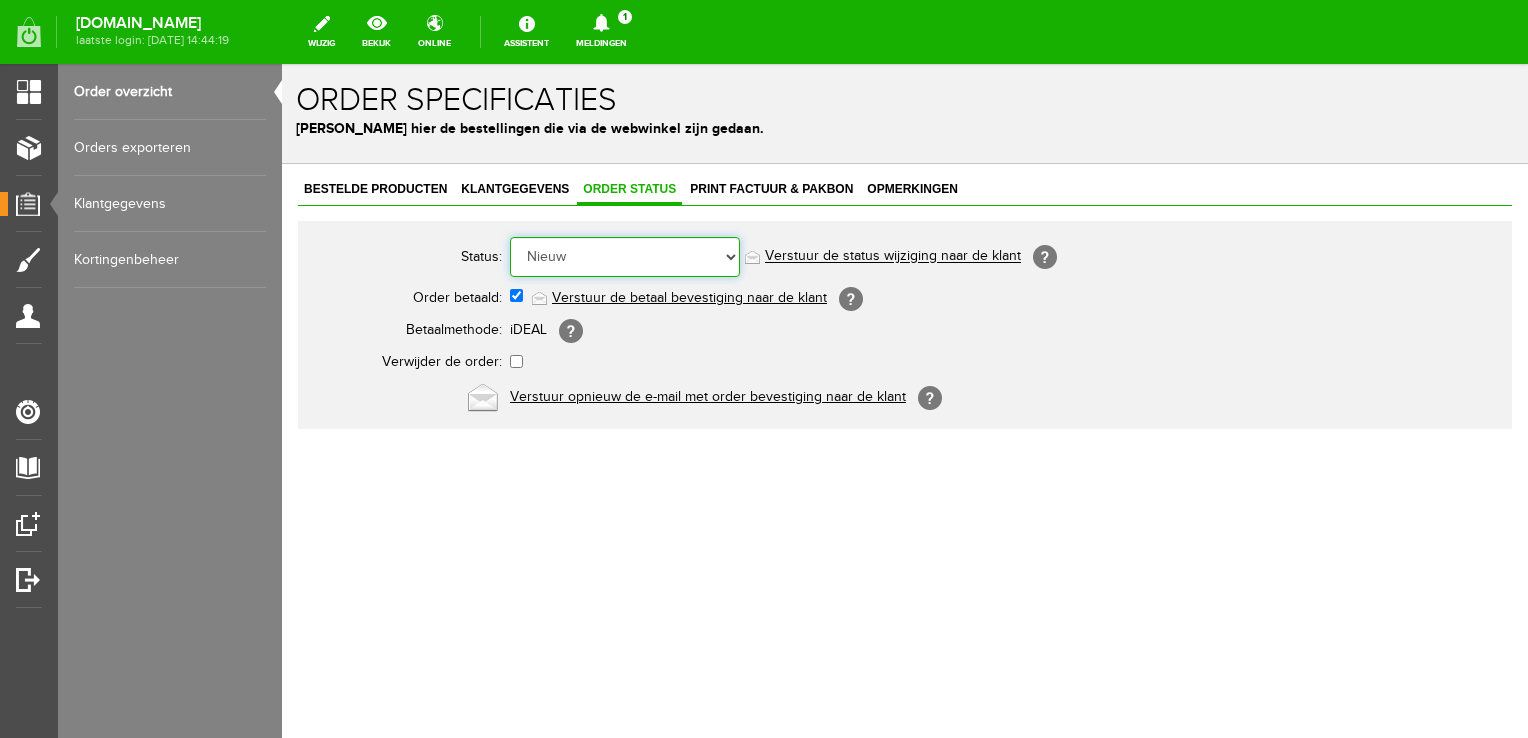 click on "Order niet afgerond
Nieuw
Order in behandeling
Wacht op leverancier
Wacht op betaling
Order is verstuurd
Order is geleverd
Order is geannuleerd
Betaald bedrag is niet correct
Order is geleverd bij de buren
Order gereed om op te halen
Reserveringen
Klaar voor verzending
Retour order" at bounding box center [625, 257] 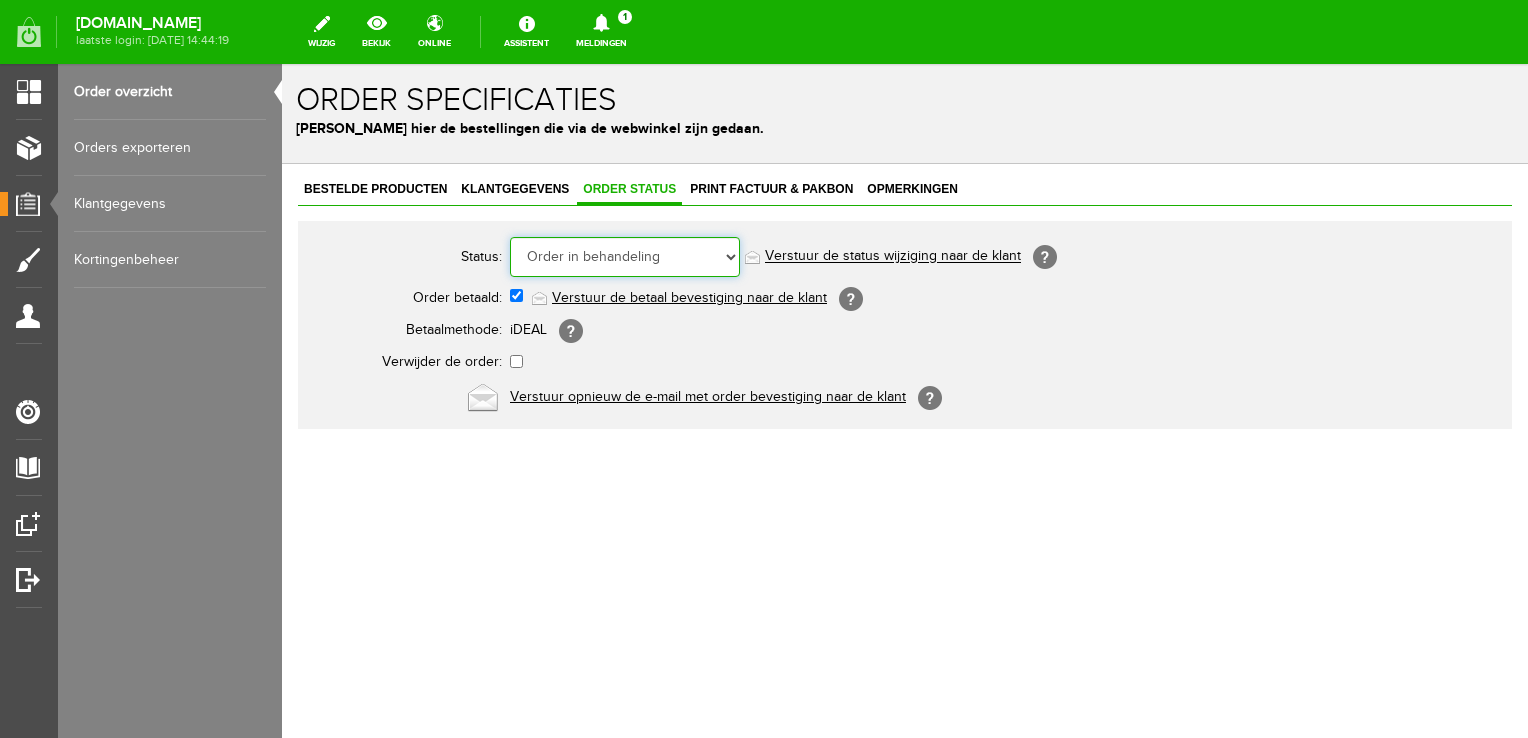 click on "Order niet afgerond
Nieuw
Order in behandeling
Wacht op leverancier
Wacht op betaling
Order is verstuurd
Order is geleverd
Order is geannuleerd
Betaald bedrag is niet correct
Order is geleverd bij de buren
Order gereed om op te halen
Reserveringen
Klaar voor verzending
Retour order" at bounding box center (625, 257) 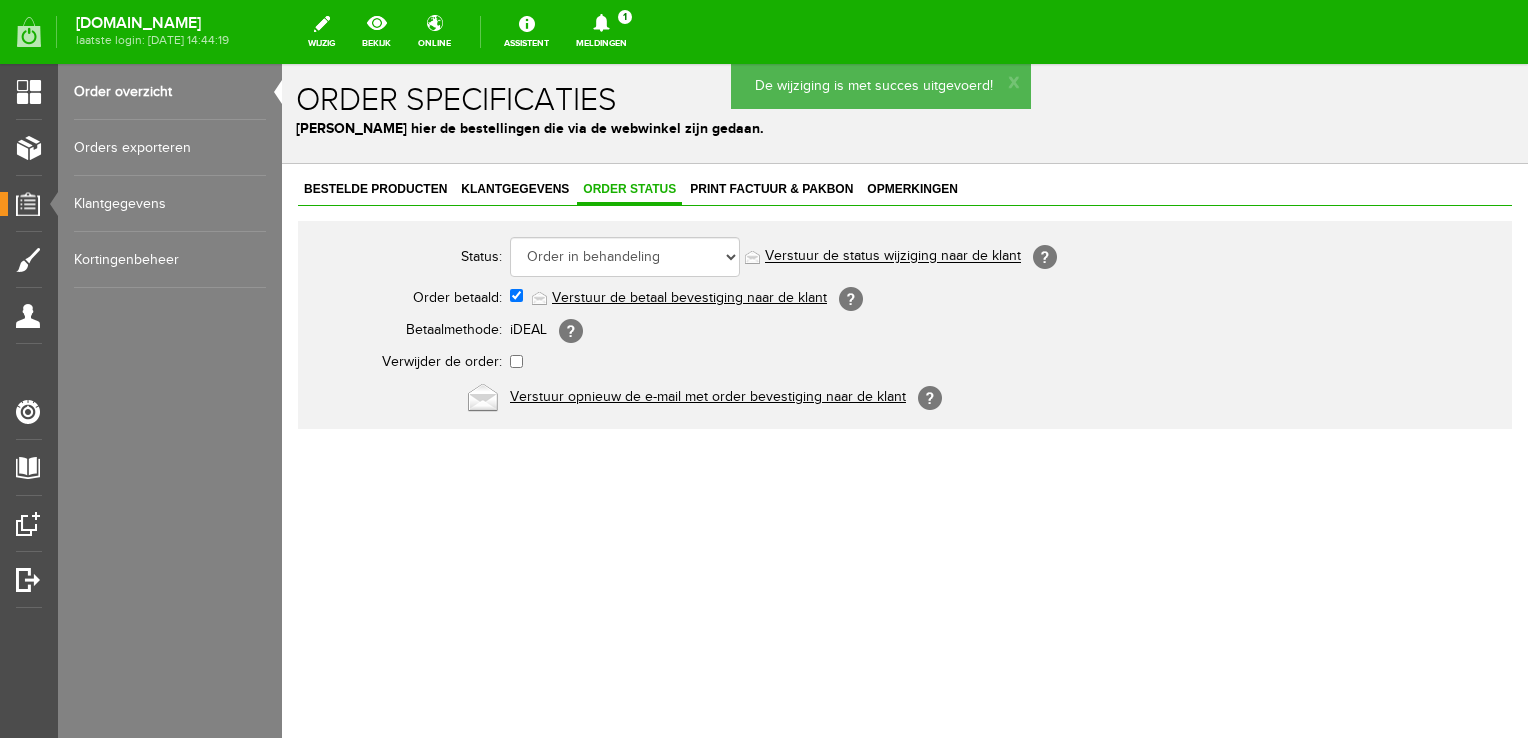 click on "Verstuur de status wijziging naar de klant" at bounding box center (893, 257) 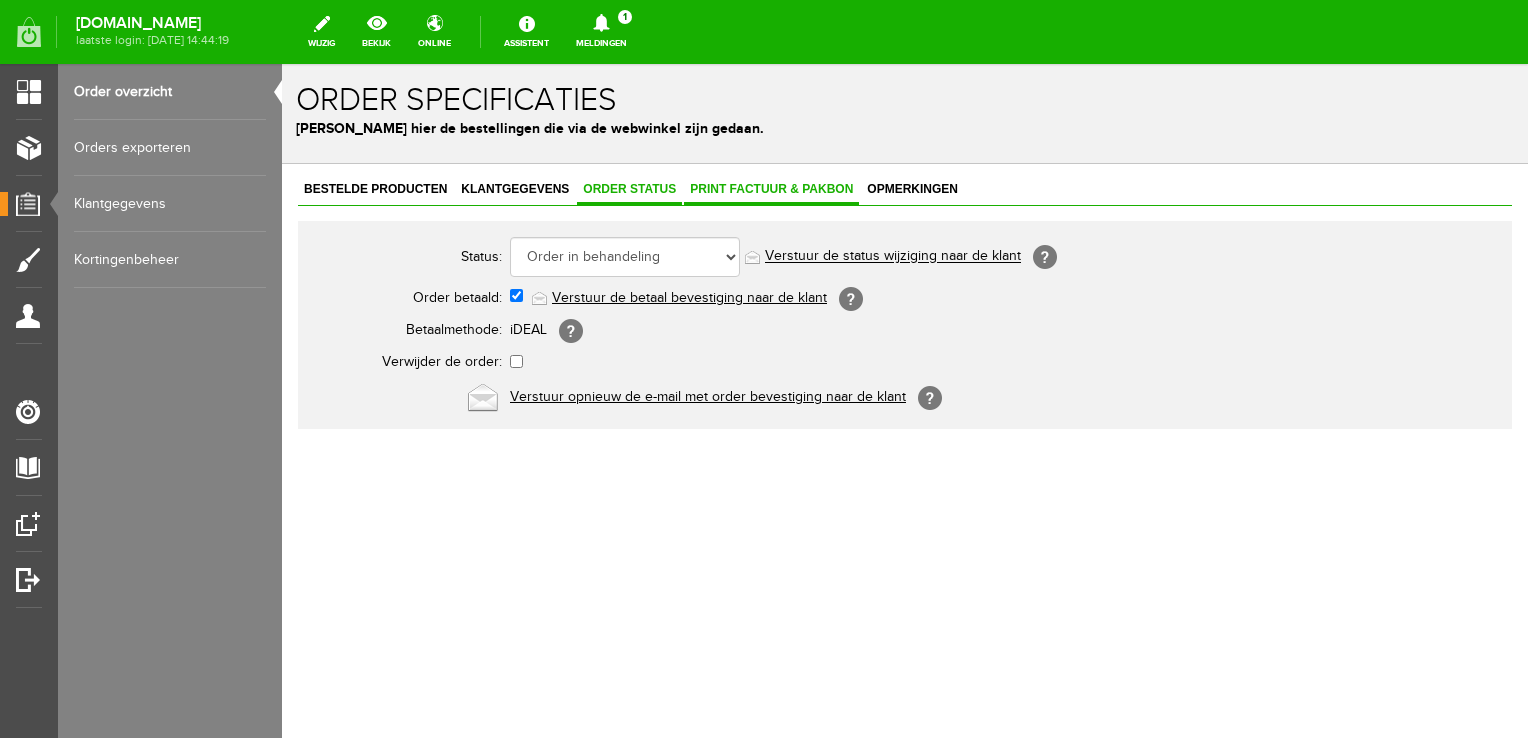 click on "Print factuur & pakbon" at bounding box center (771, 190) 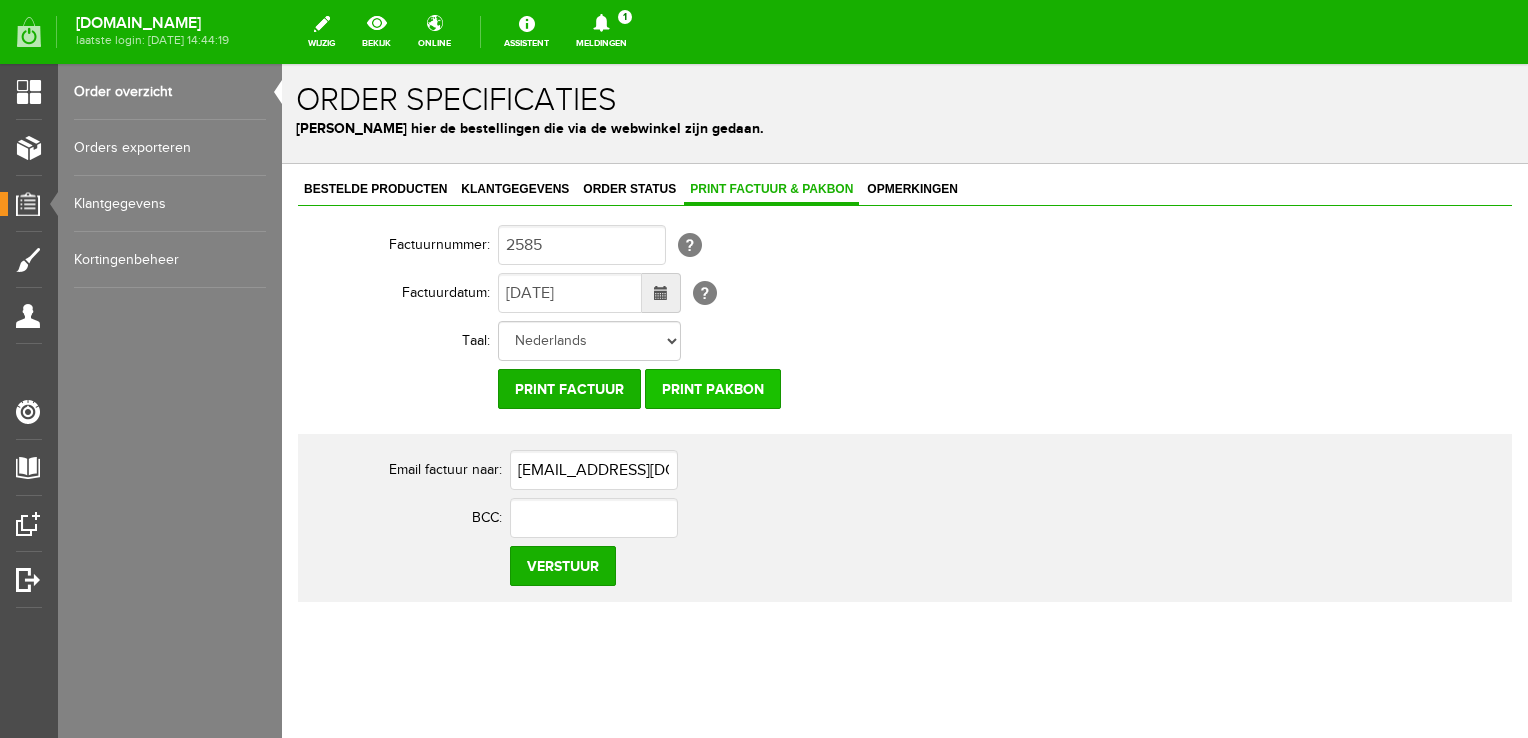 click on "Print pakbon" at bounding box center (713, 389) 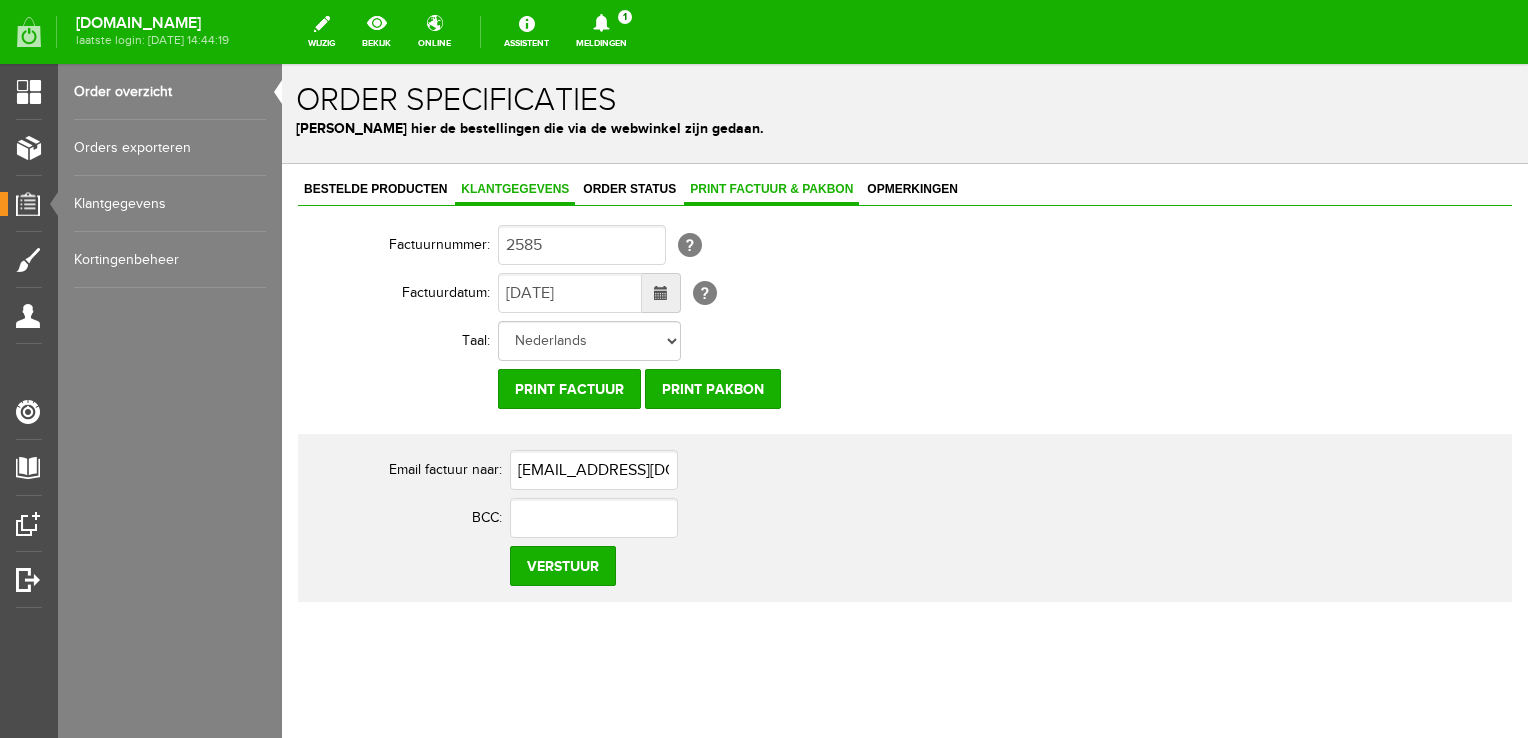 click on "Klantgegevens" at bounding box center [515, 189] 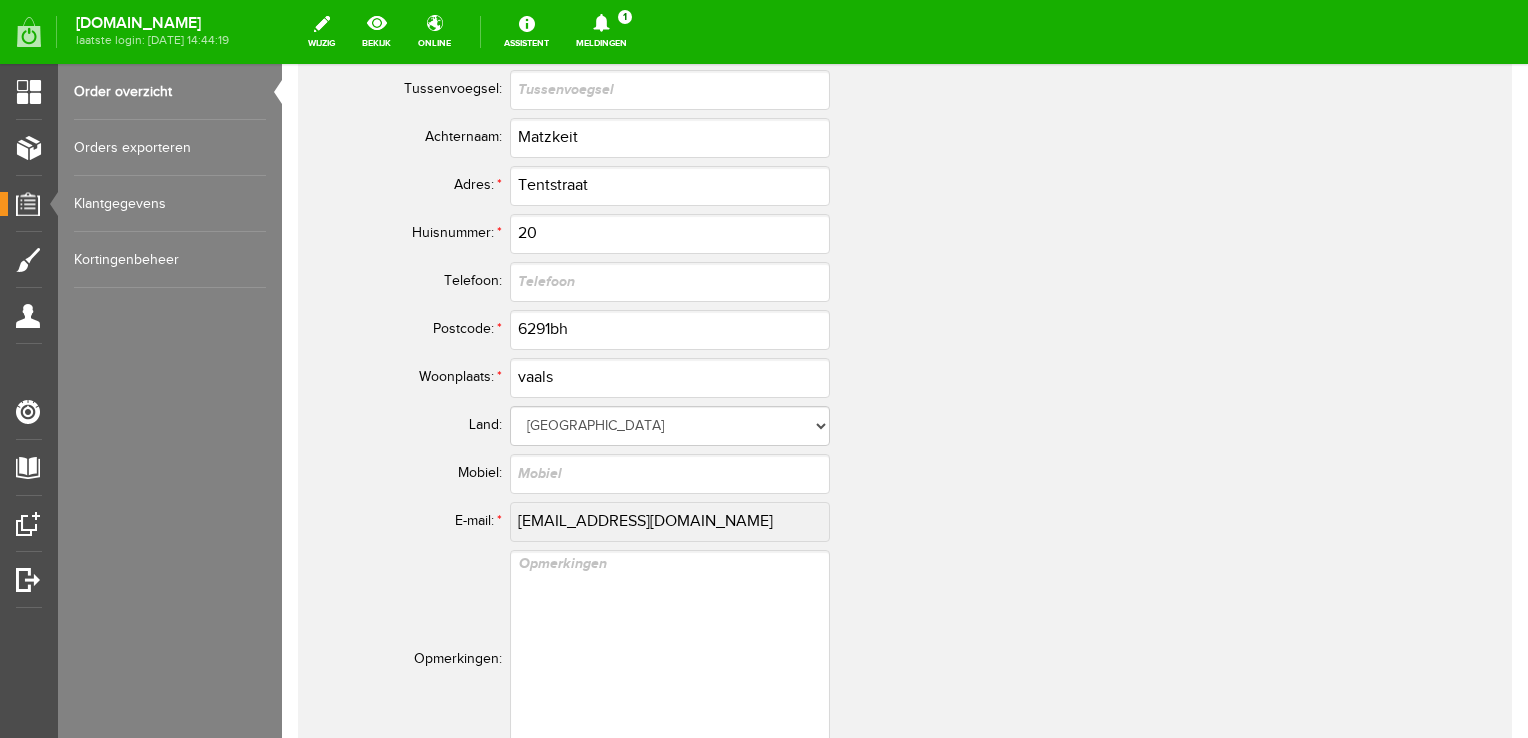 scroll, scrollTop: 1100, scrollLeft: 0, axis: vertical 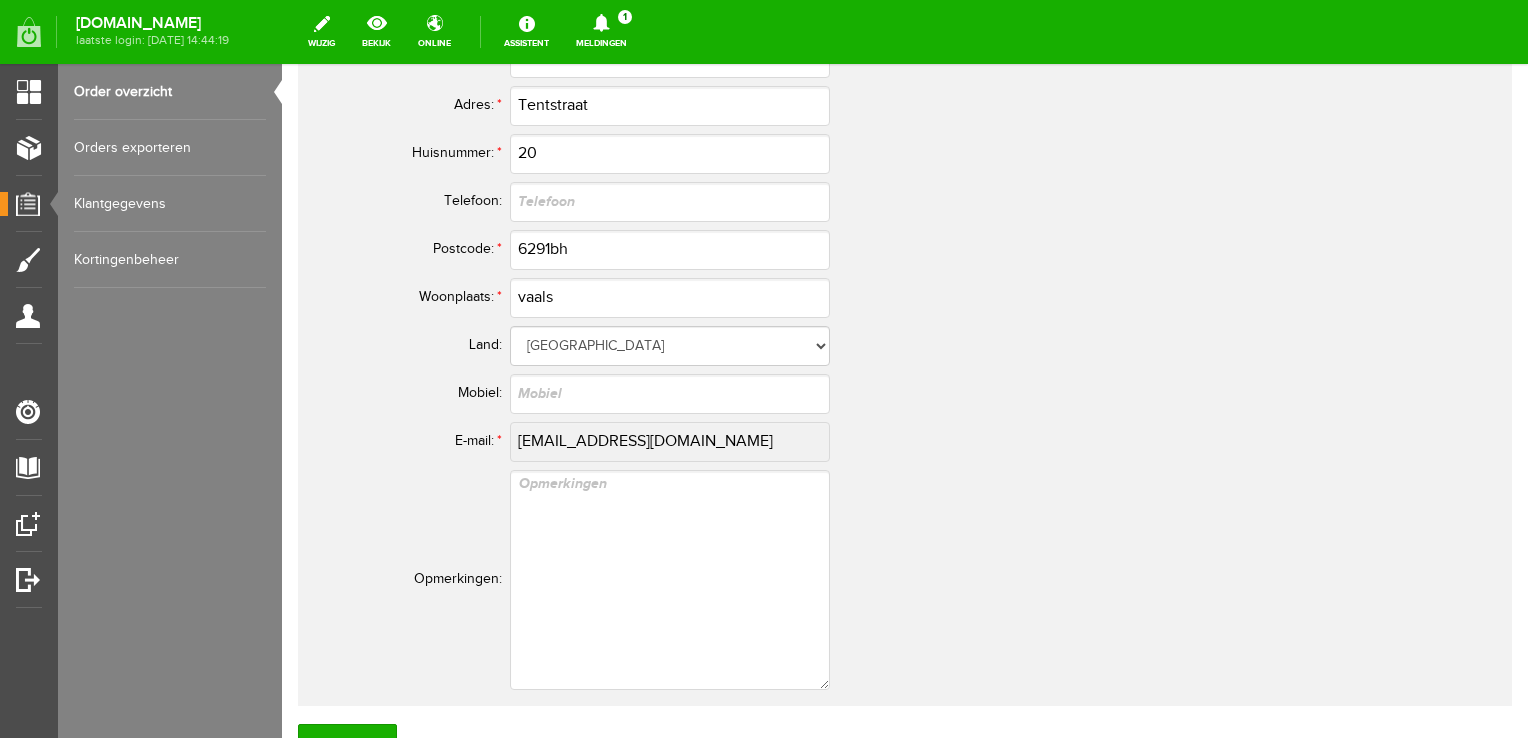 click on "[EMAIL_ADDRESS][DOMAIN_NAME]" at bounding box center (890, 442) 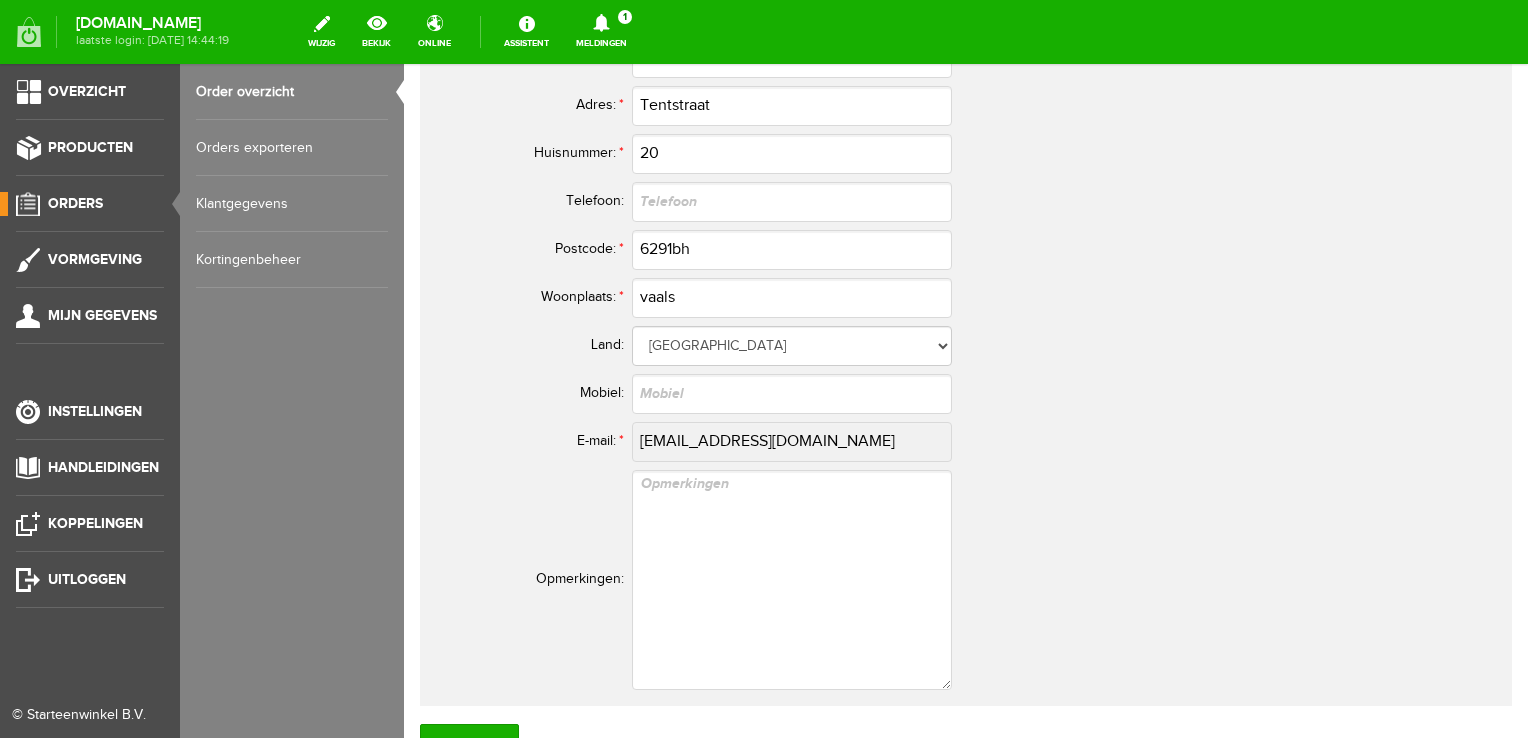 click on "Orders" at bounding box center [75, 203] 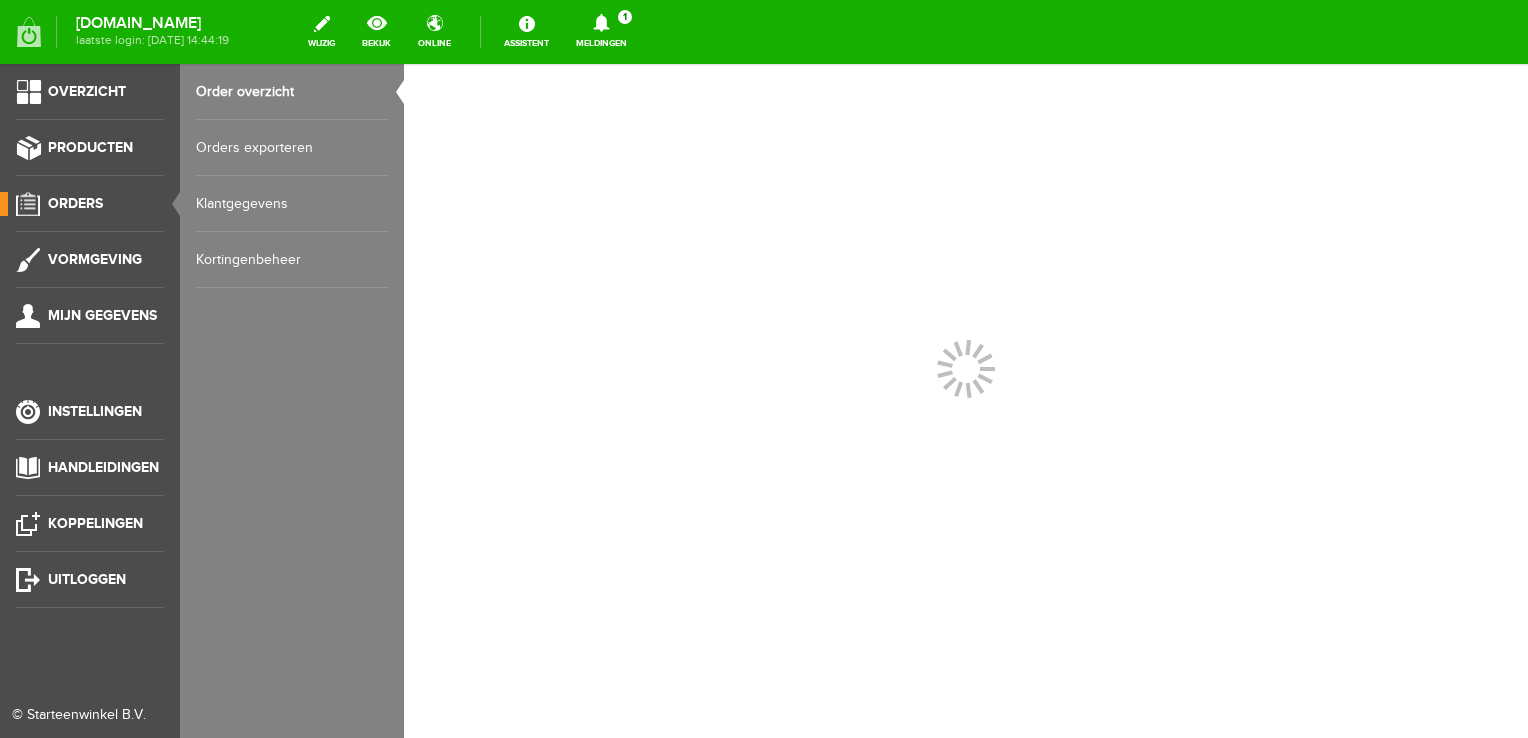 scroll, scrollTop: 0, scrollLeft: 0, axis: both 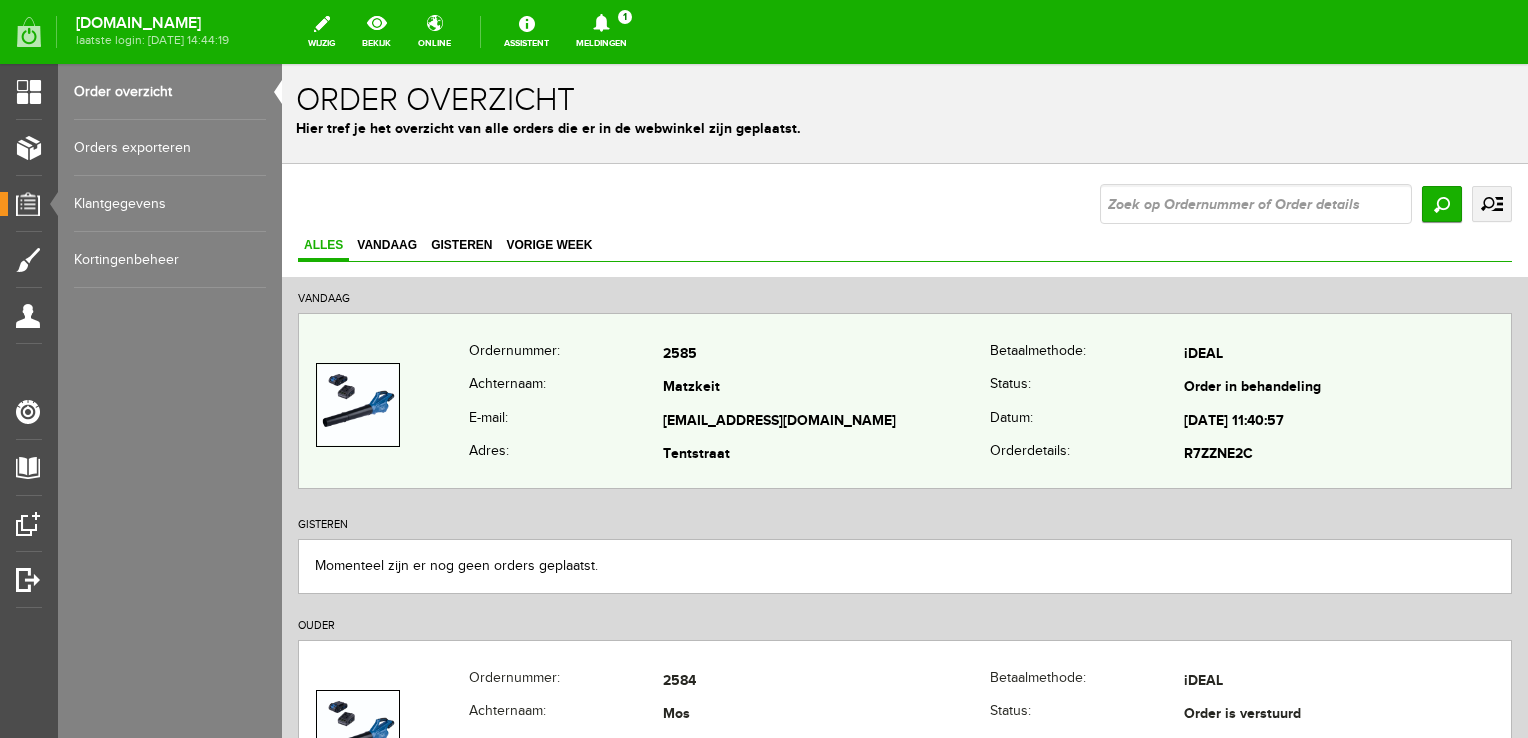 click on "Achternaam:" at bounding box center [566, 389] 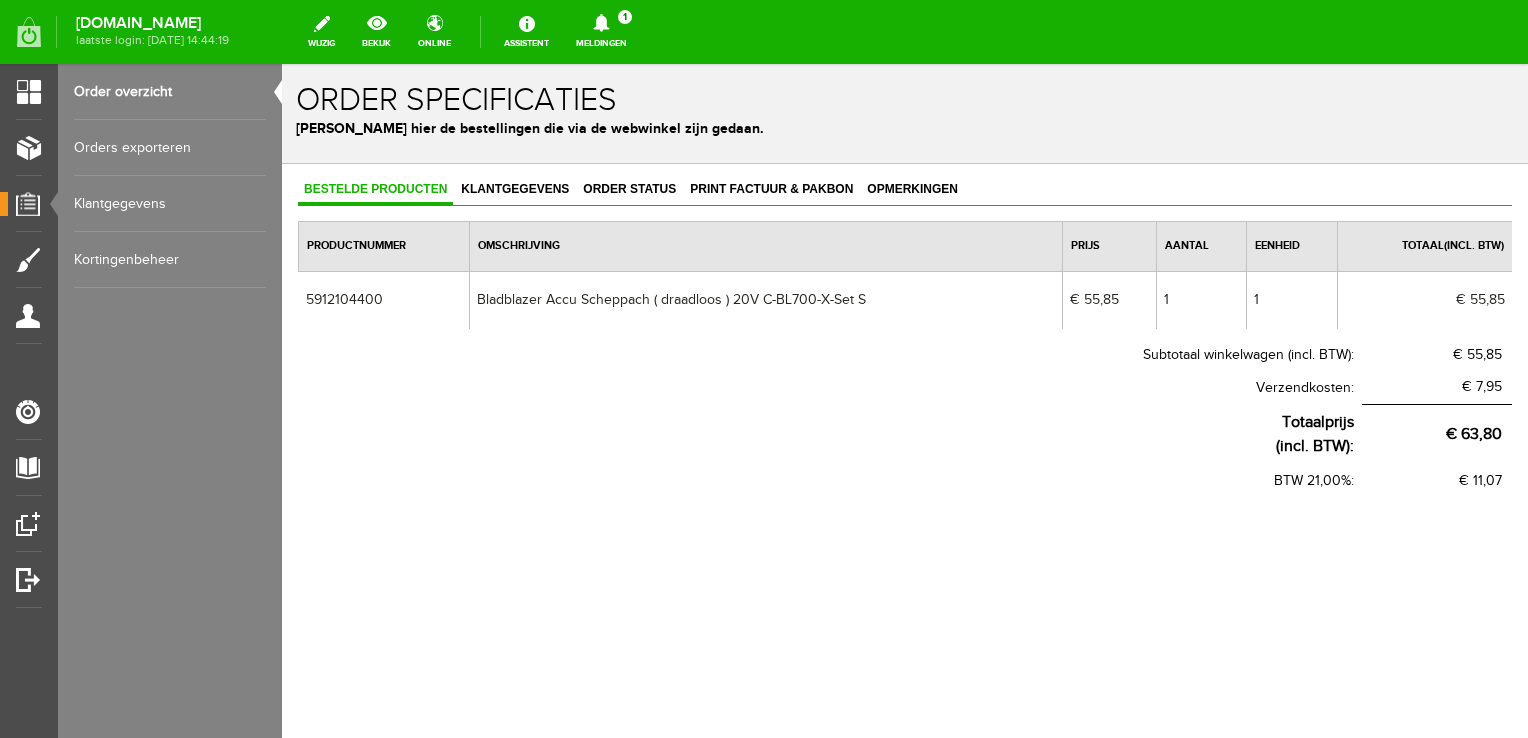 scroll, scrollTop: 0, scrollLeft: 0, axis: both 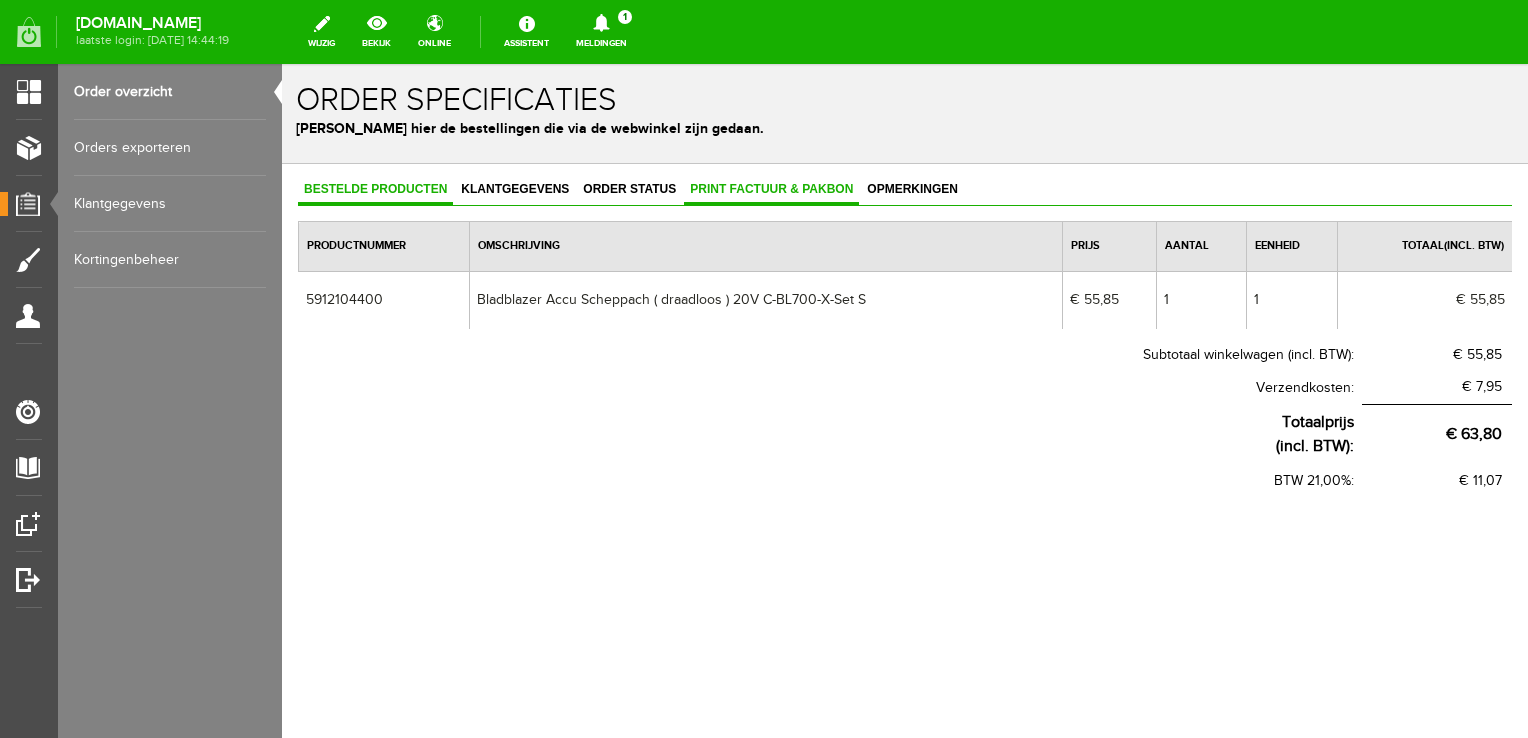 click on "Print factuur & pakbon" at bounding box center [771, 189] 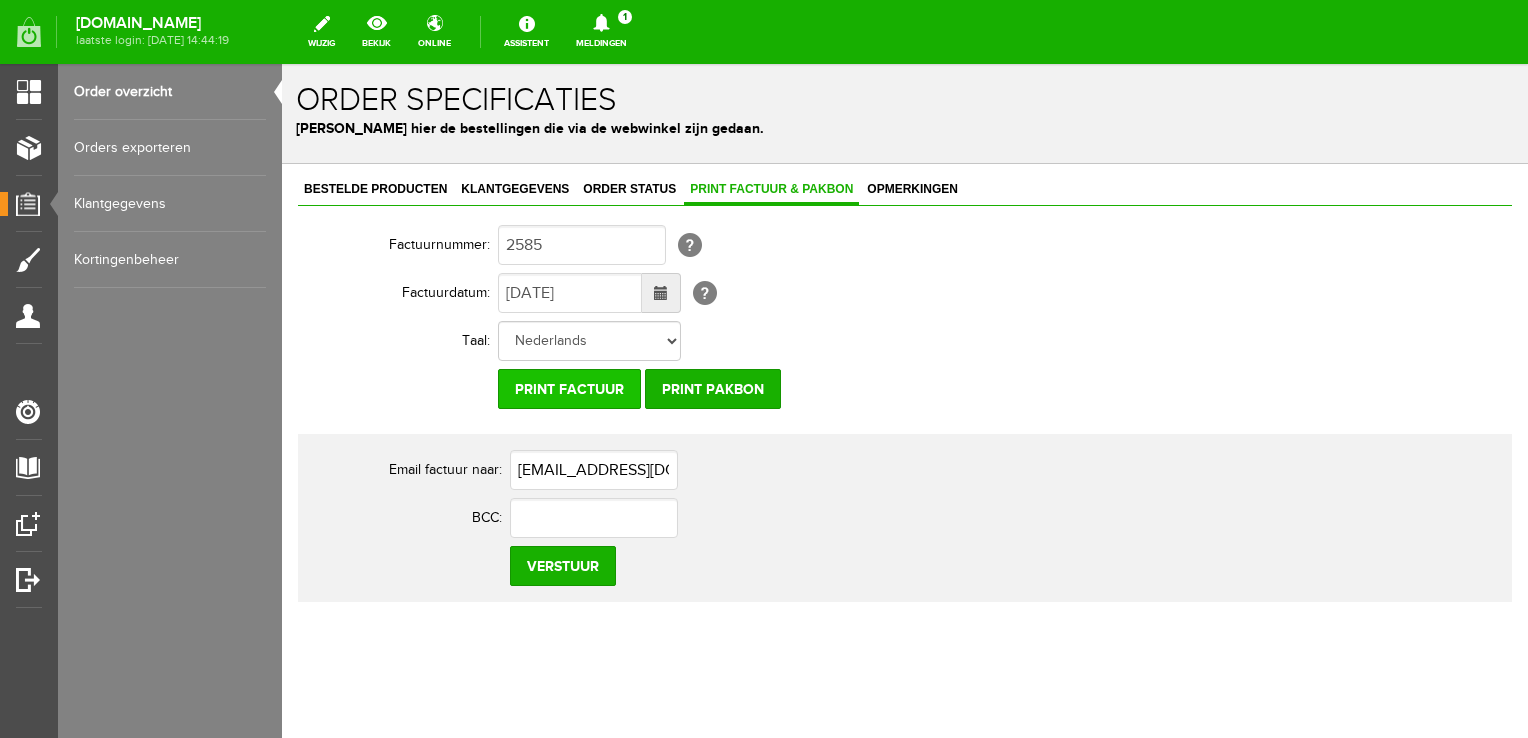 click on "Print factuur" at bounding box center (569, 389) 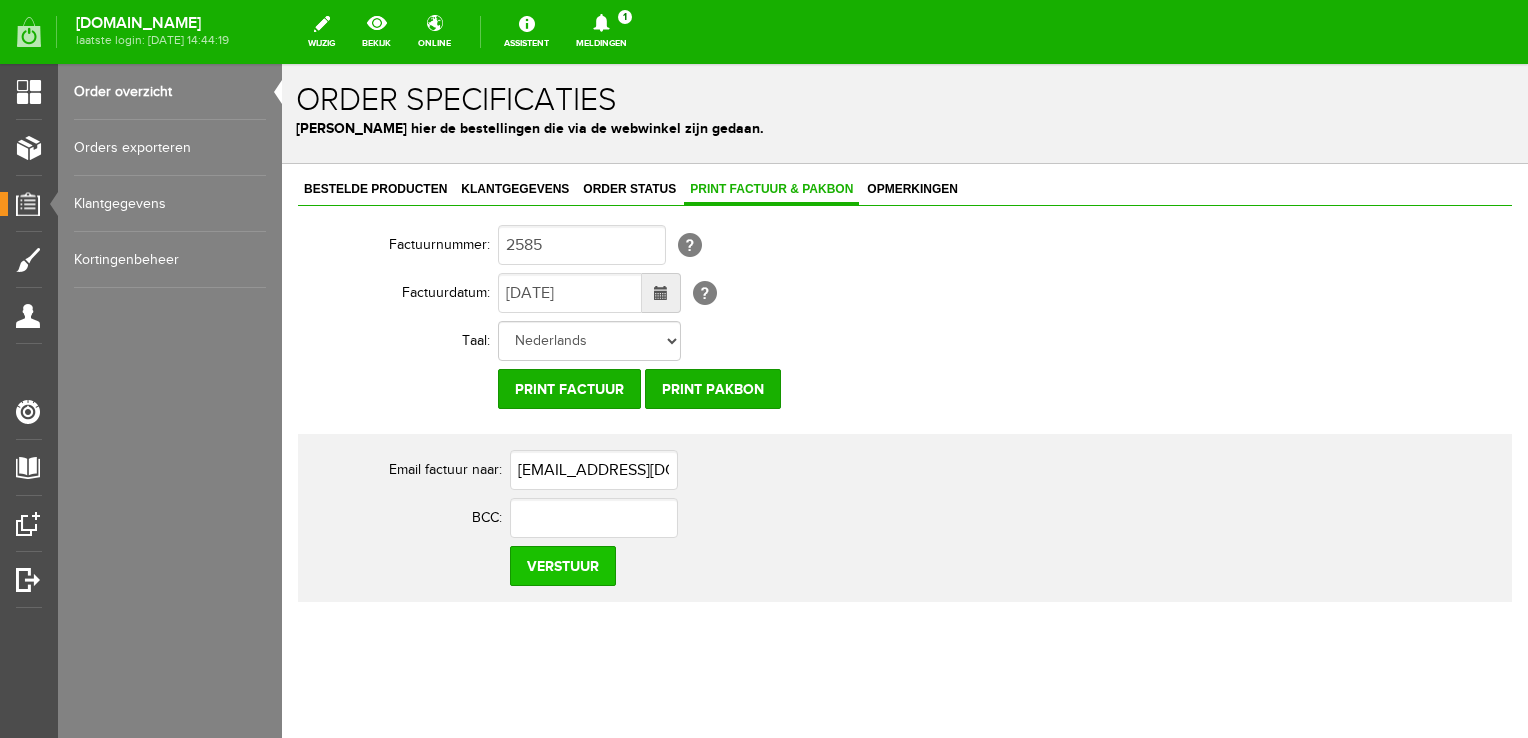 click on "Verstuur" at bounding box center (563, 566) 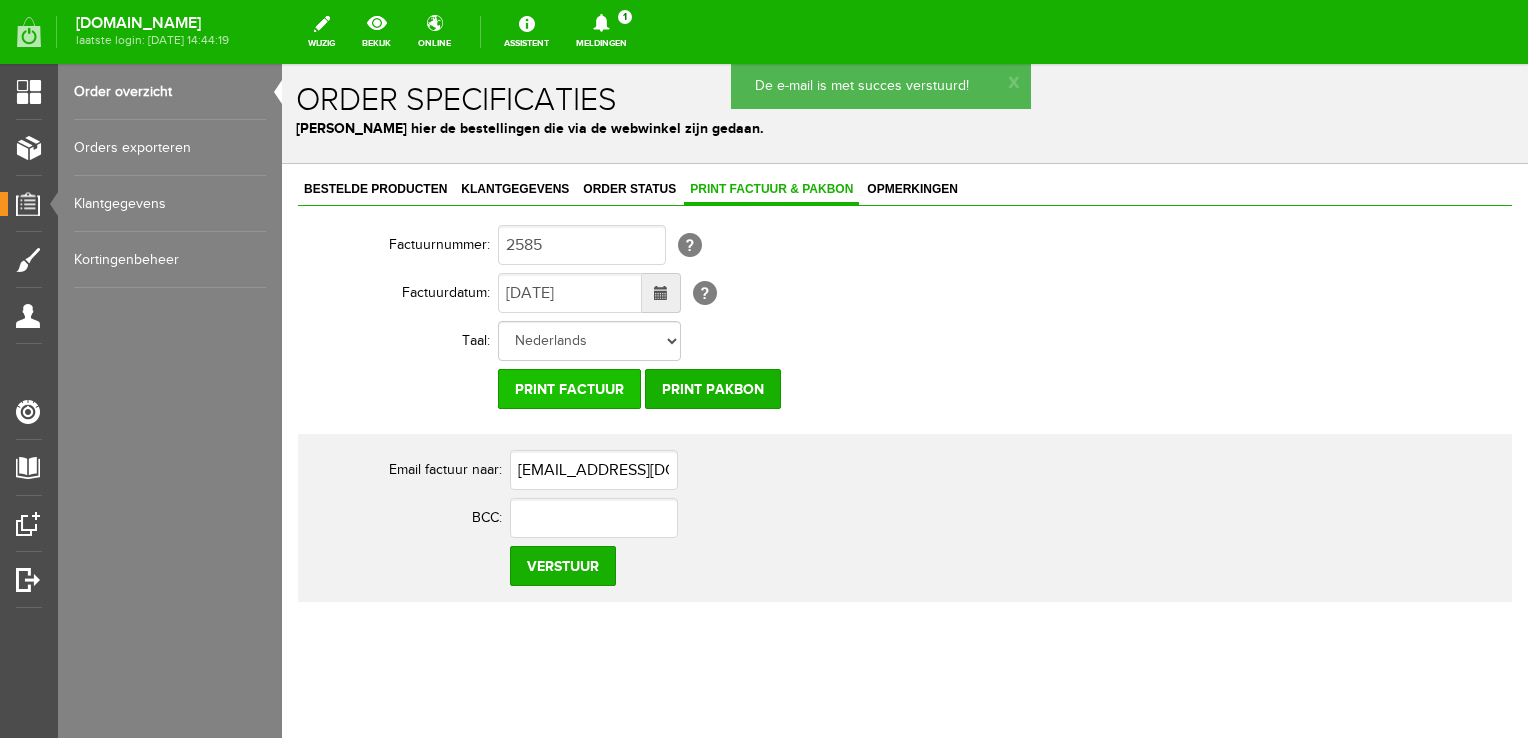 click on "Print factuur" at bounding box center (569, 389) 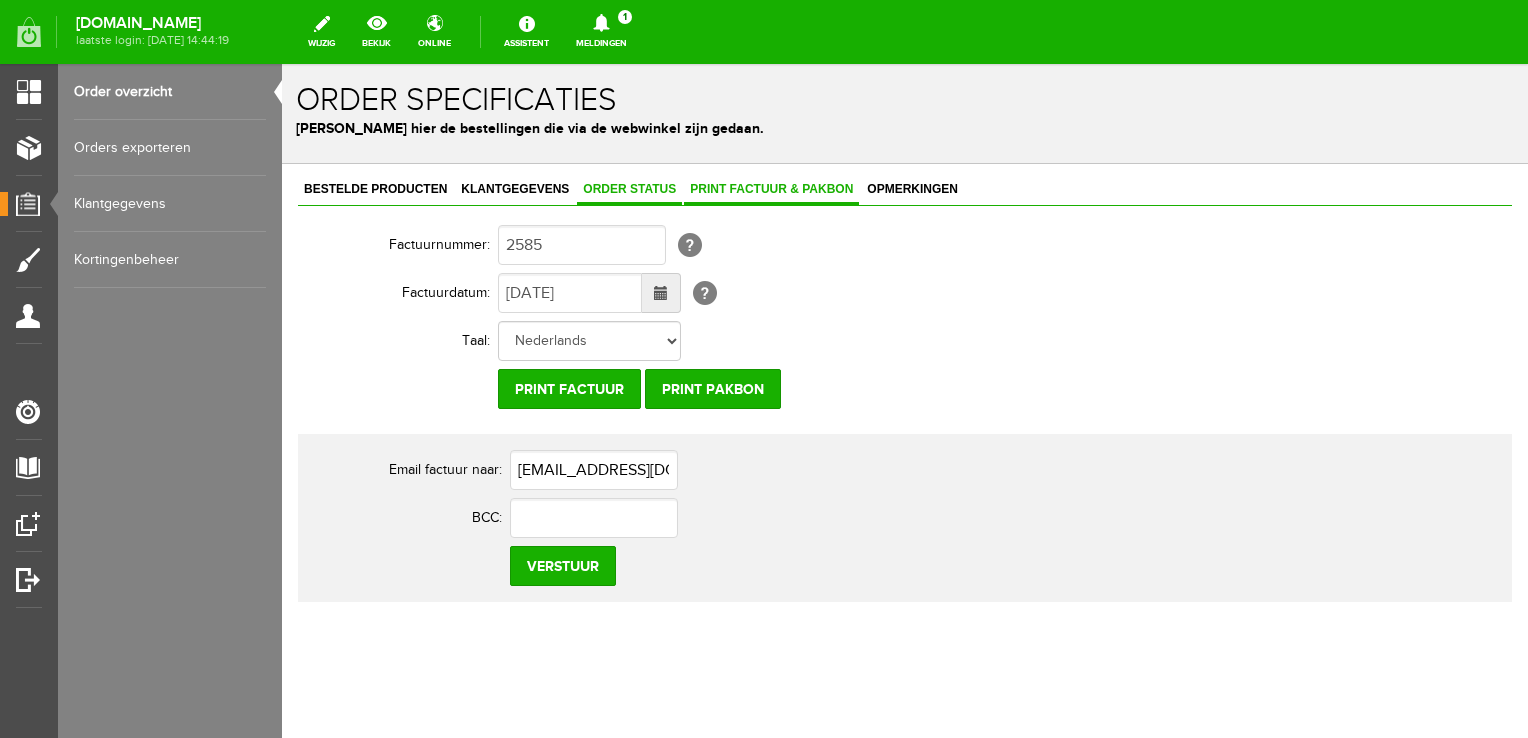 click on "Order status" at bounding box center [629, 189] 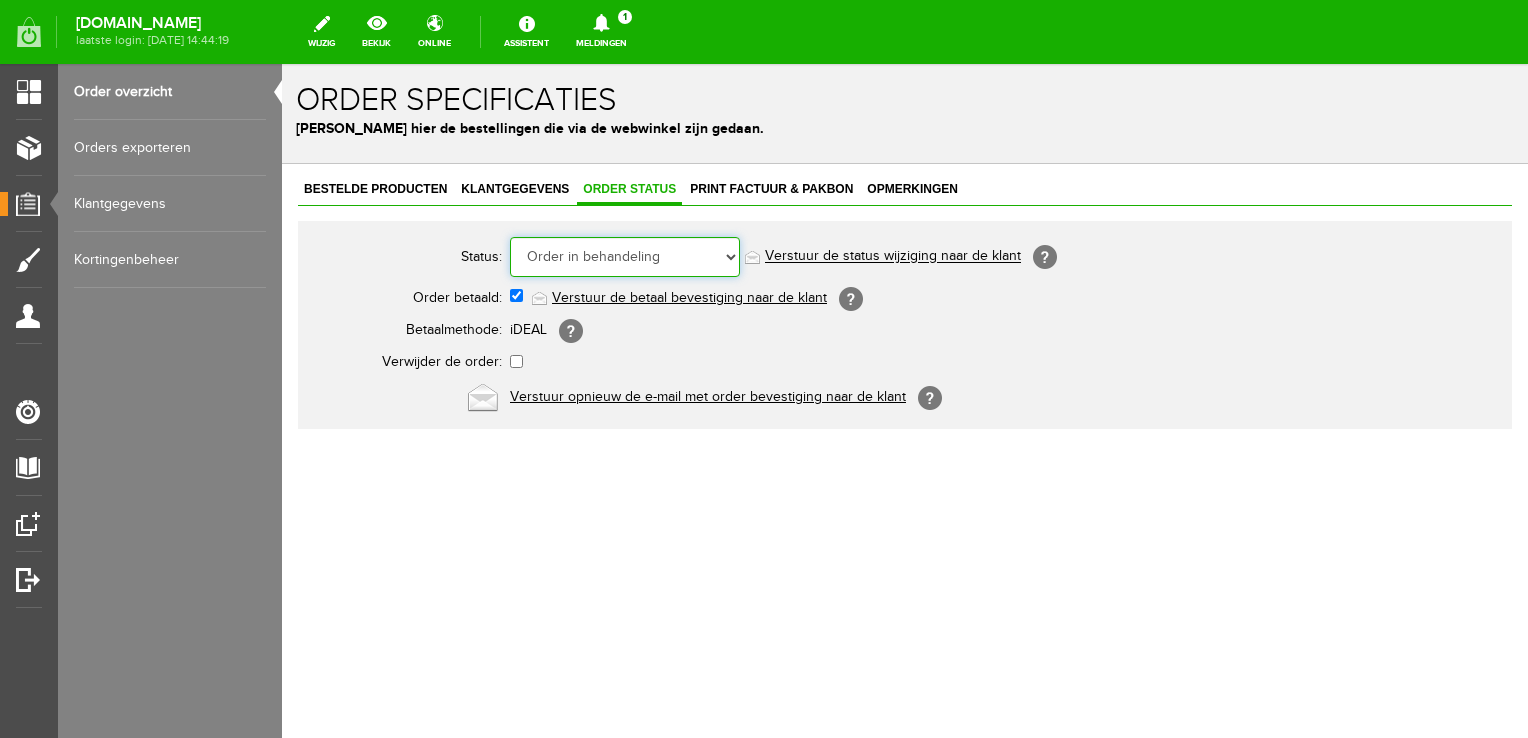 click on "Order niet afgerond
Nieuw
Order in behandeling
Wacht op leverancier
Wacht op betaling
Order is verstuurd
Order is geleverd
Order is geannuleerd
Betaald bedrag is niet correct
Order is geleverd bij de buren
Order gereed om op te halen
Reserveringen
Klaar voor verzending
Retour order" at bounding box center (625, 257) 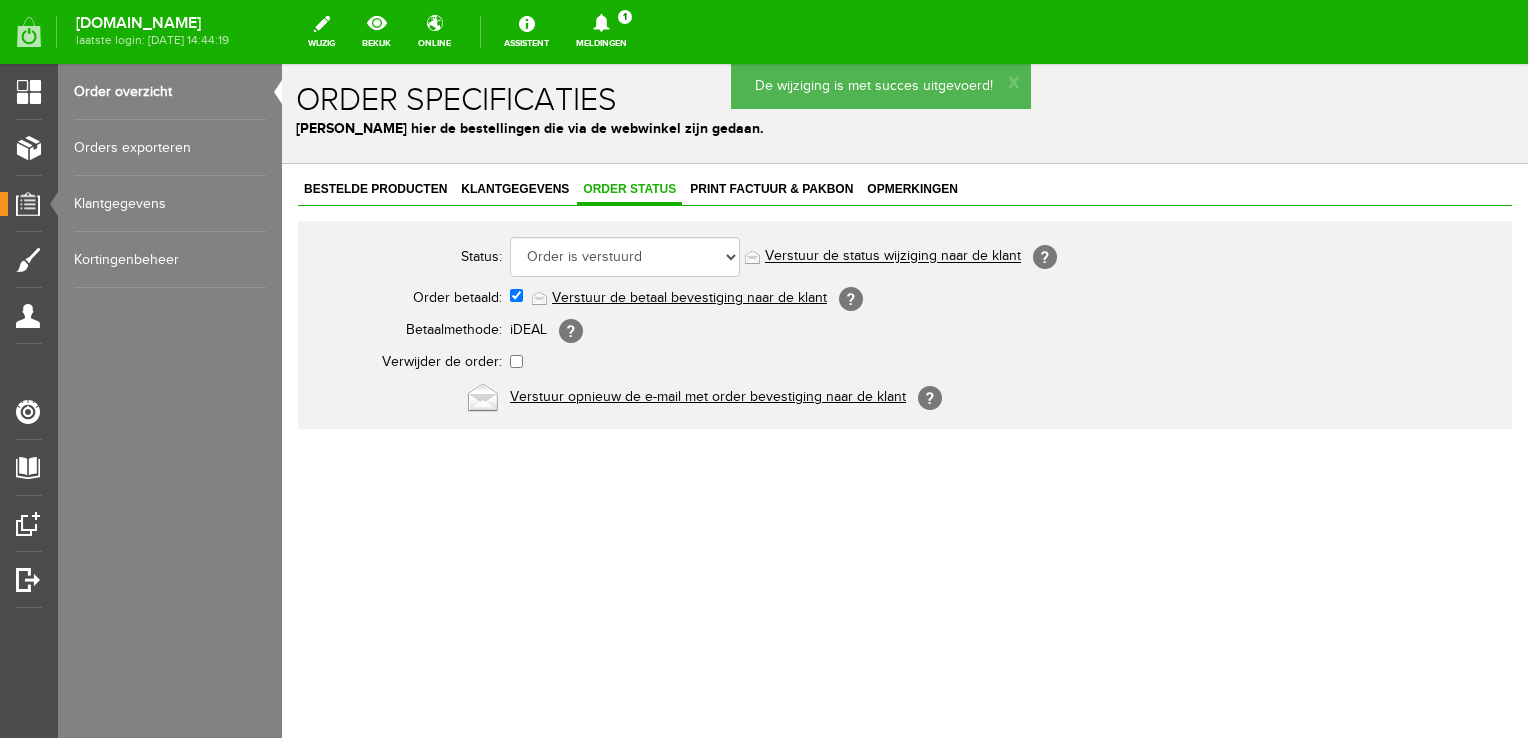 click on "Meldingen 1
Nieuwe orders Er is een nieuwe order( #2585 ) geplaatst door  G. Matzkeit View all notifications" at bounding box center [601, 32] 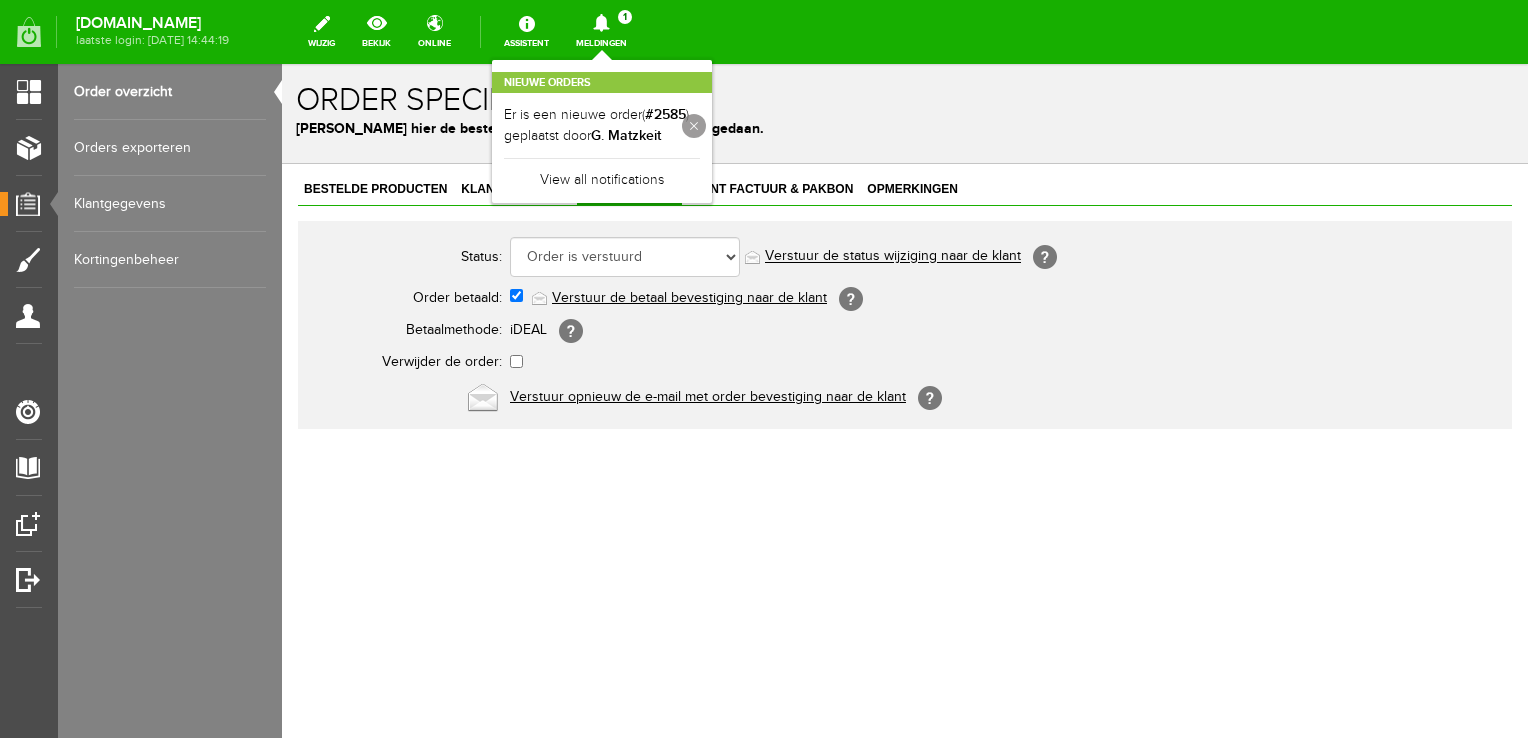 click at bounding box center [694, 126] 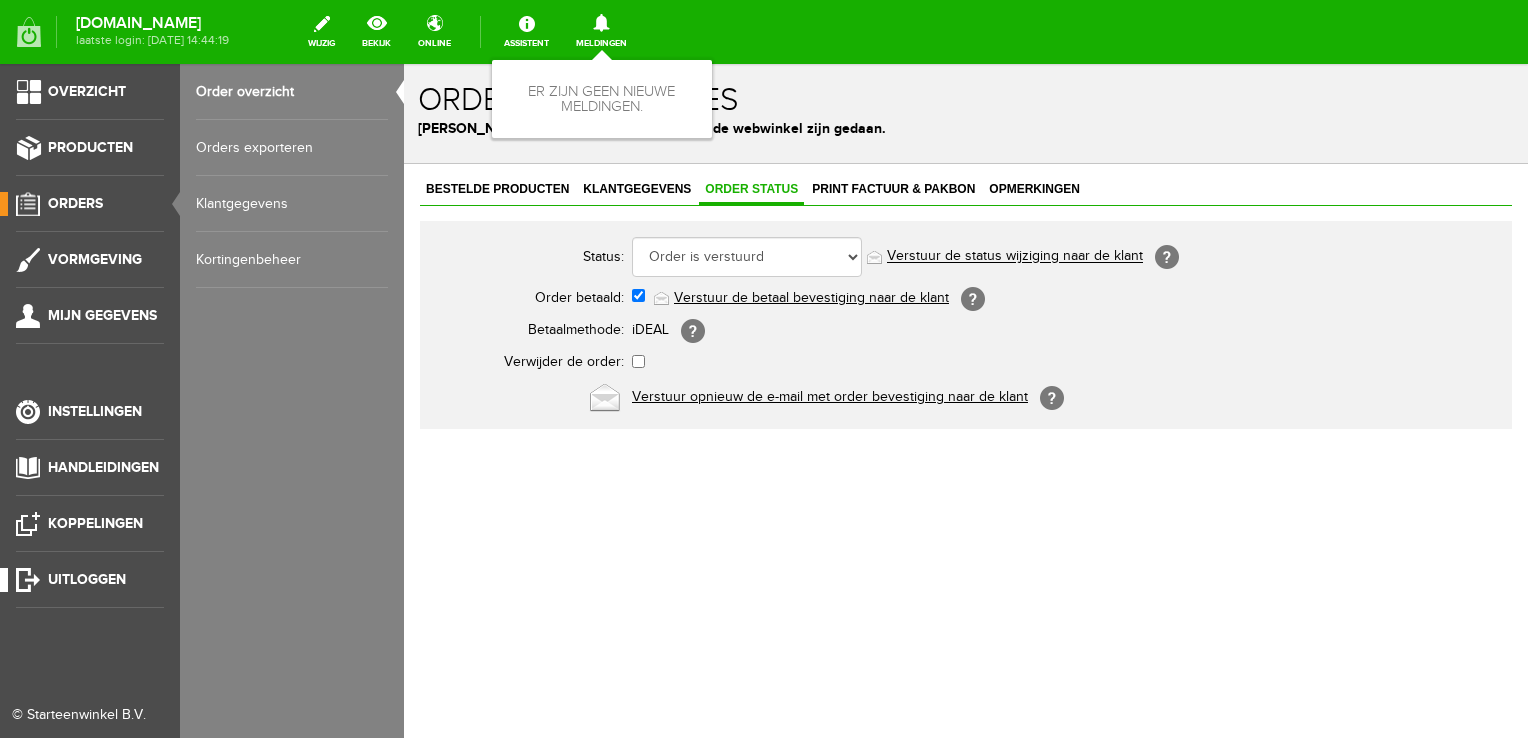 click on "Uitloggen" at bounding box center [87, 579] 